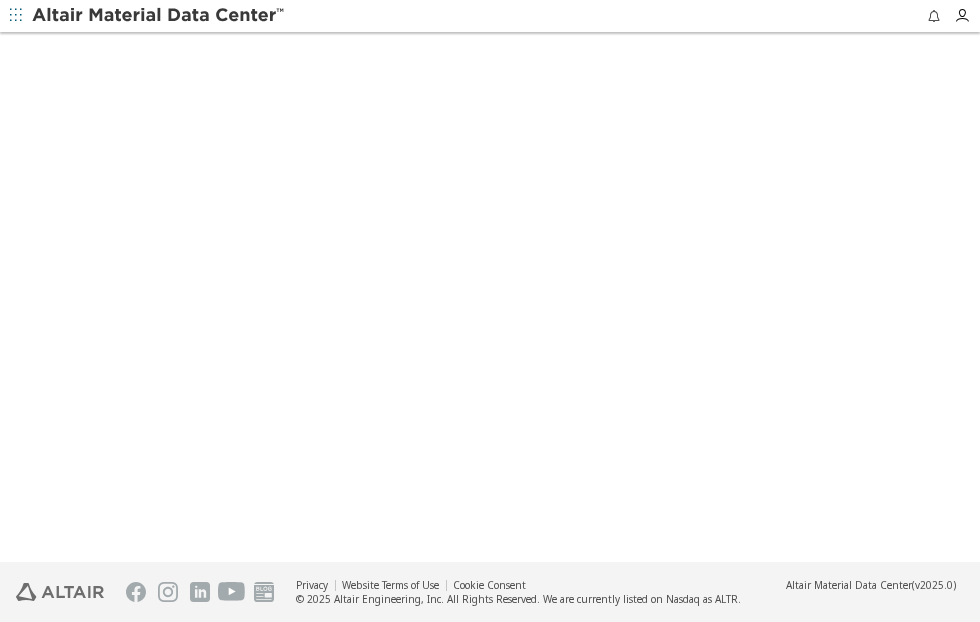 scroll, scrollTop: 0, scrollLeft: 0, axis: both 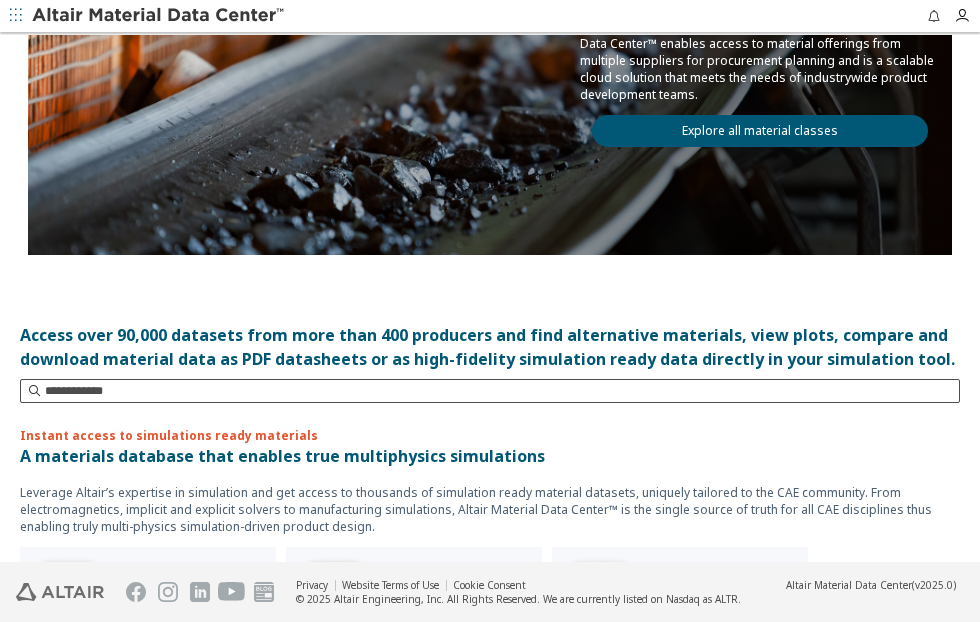 click at bounding box center (502, 391) 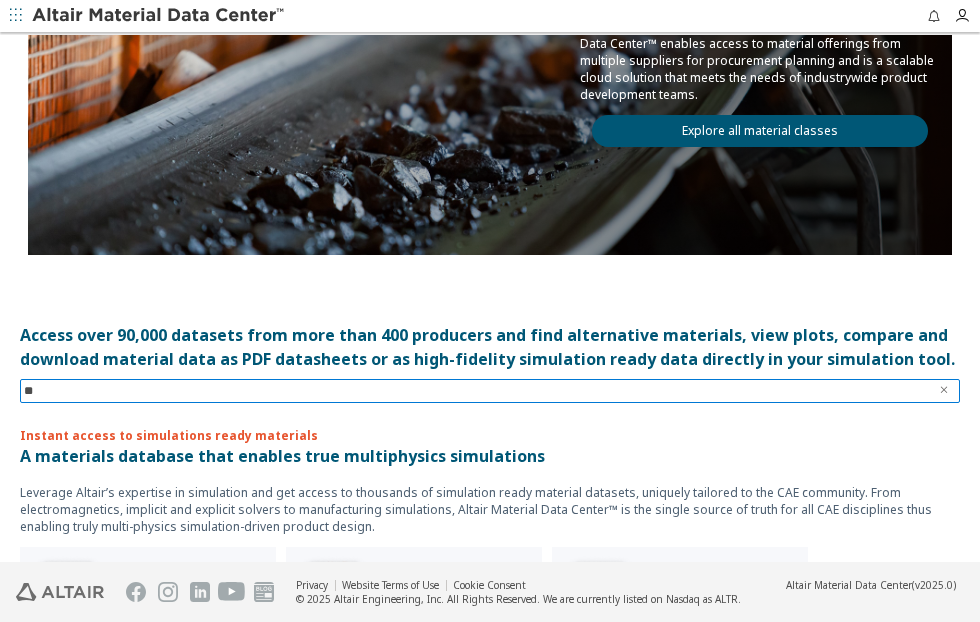 type on "*" 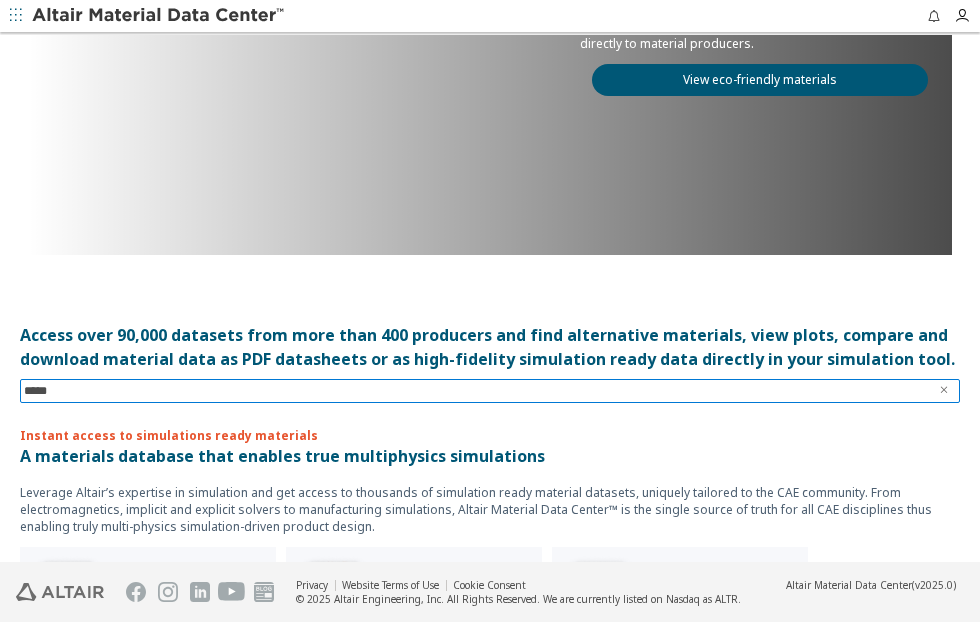 type on "****" 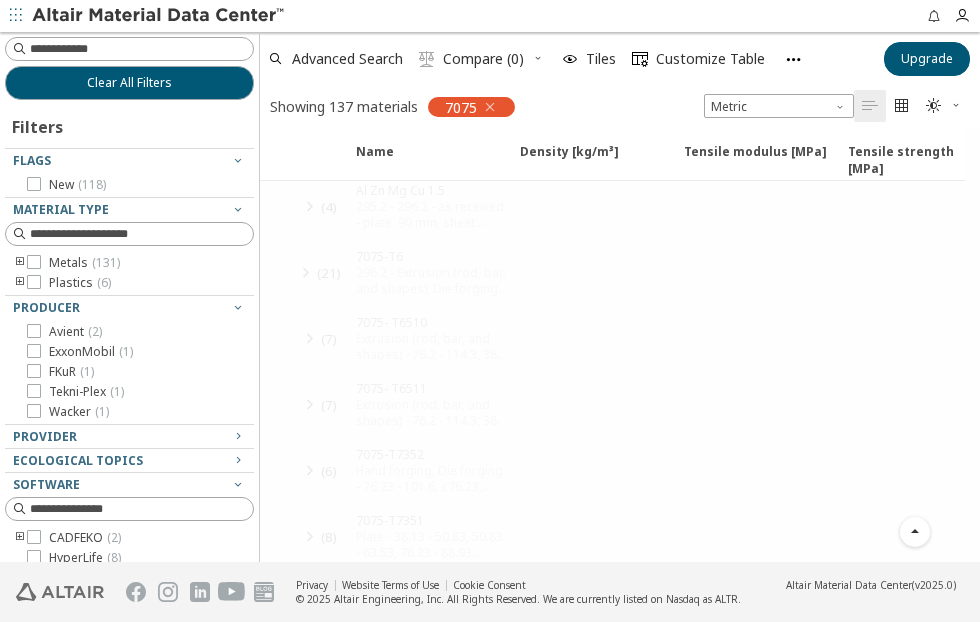 scroll, scrollTop: 0, scrollLeft: 0, axis: both 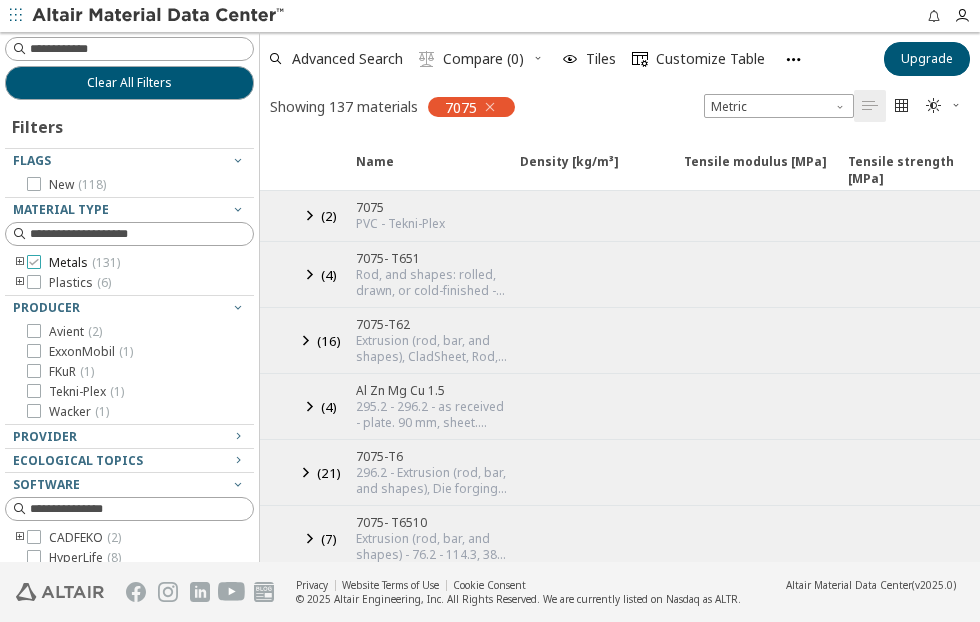 click at bounding box center [34, 262] 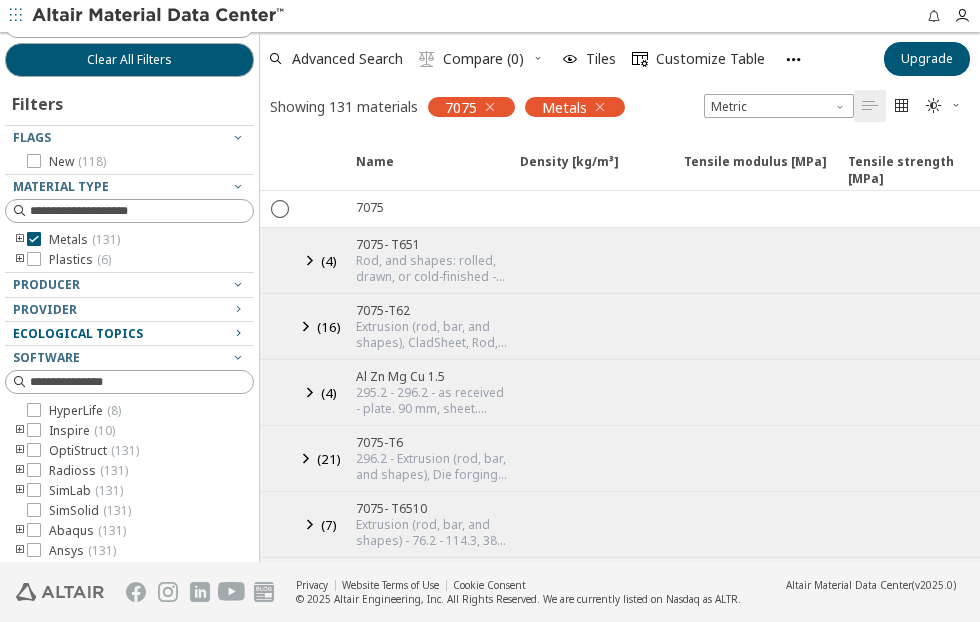 scroll, scrollTop: 0, scrollLeft: 0, axis: both 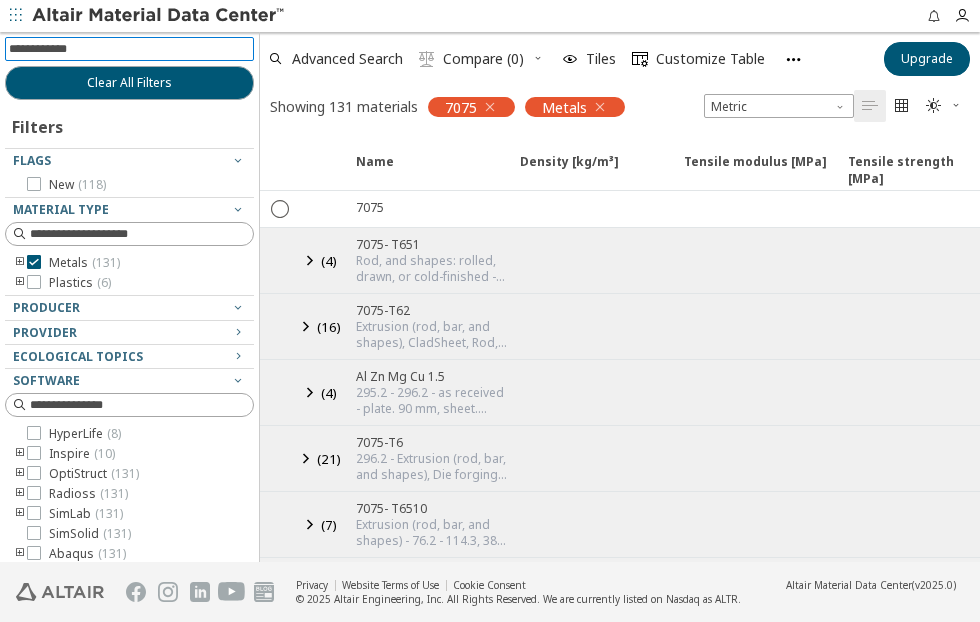 click at bounding box center (131, 49) 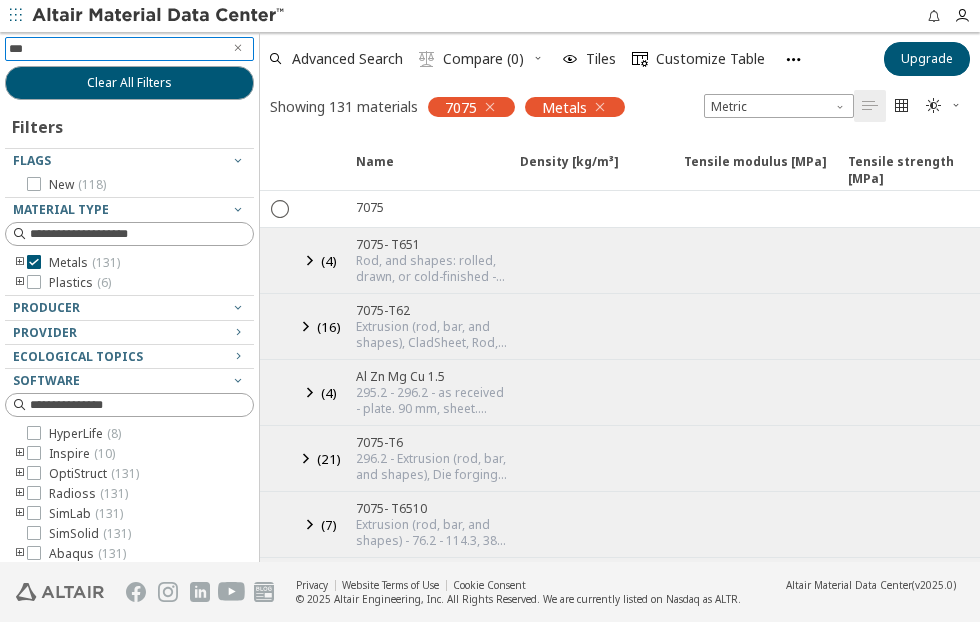 type on "****" 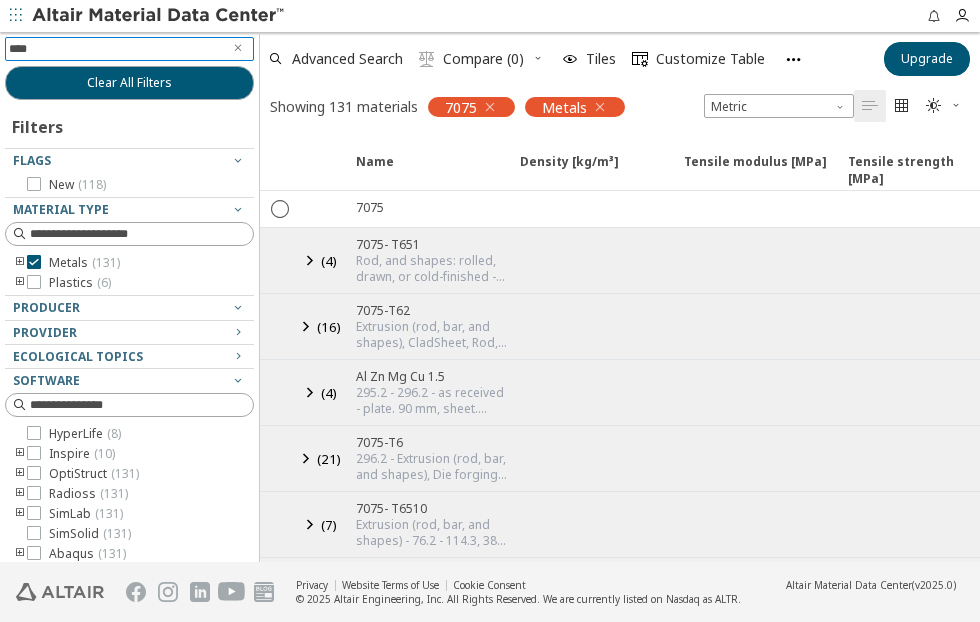 type 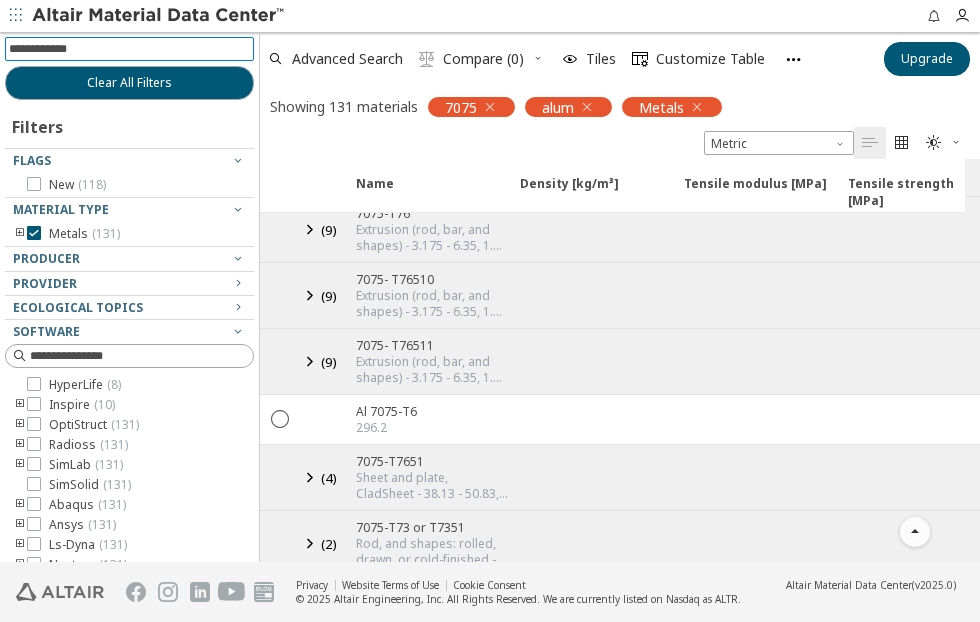 scroll, scrollTop: 885, scrollLeft: 0, axis: vertical 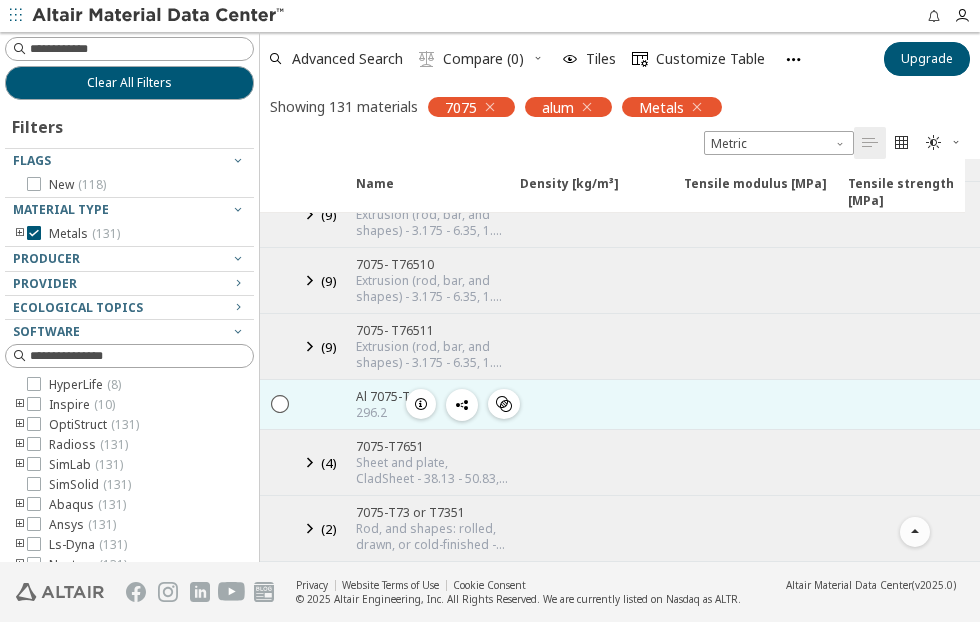 click at bounding box center [322, 404] 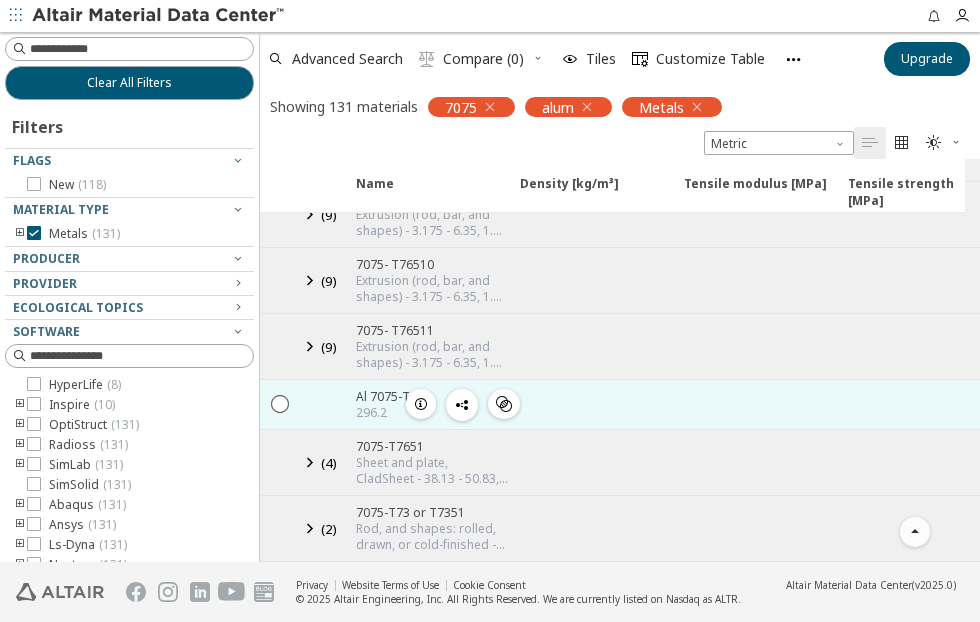 click on "Al 7075-T6" at bounding box center (386, 396) 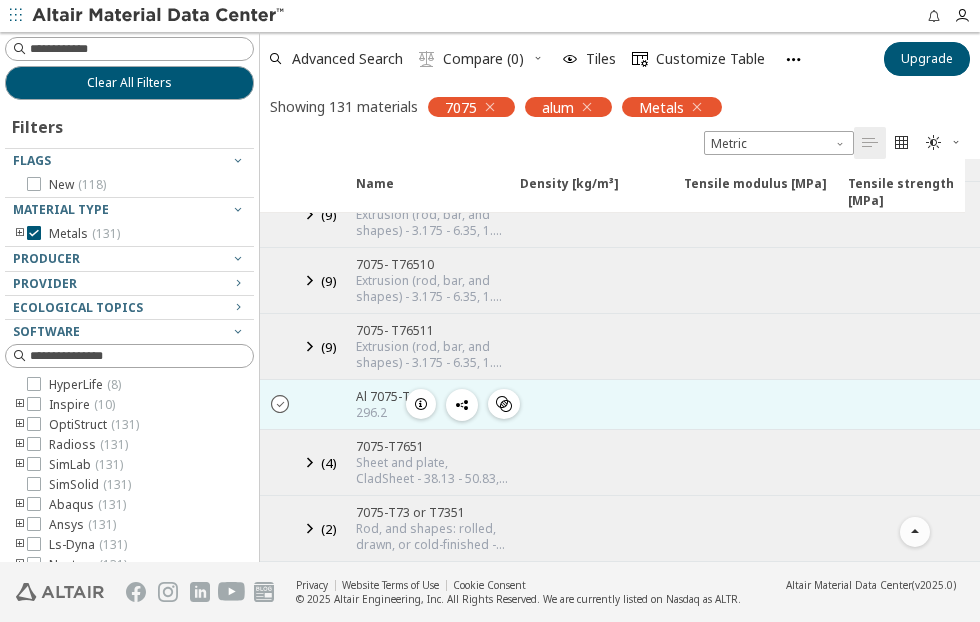 click on "" at bounding box center (281, 403) 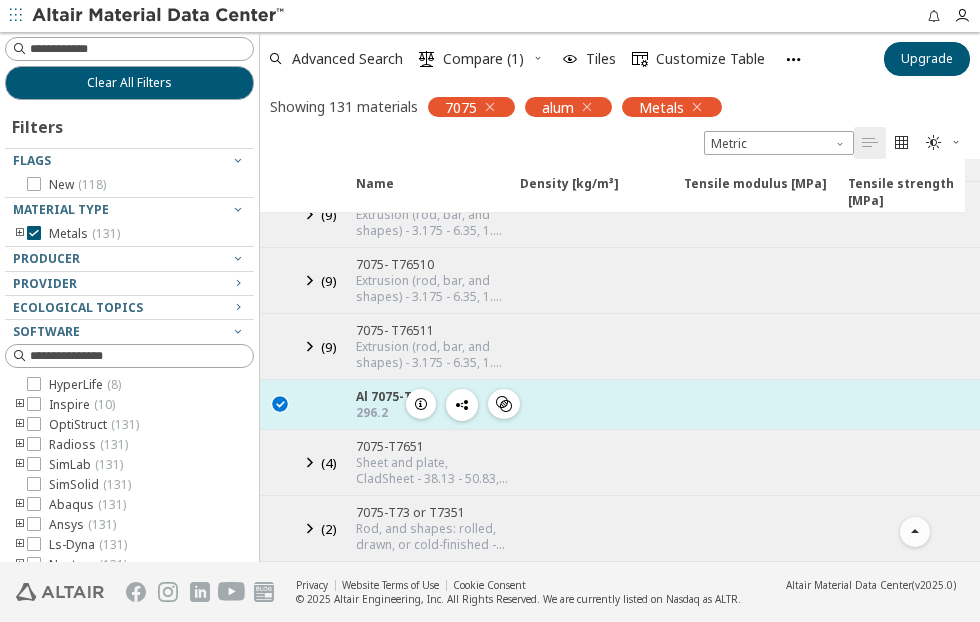 click on "" at bounding box center [281, 403] 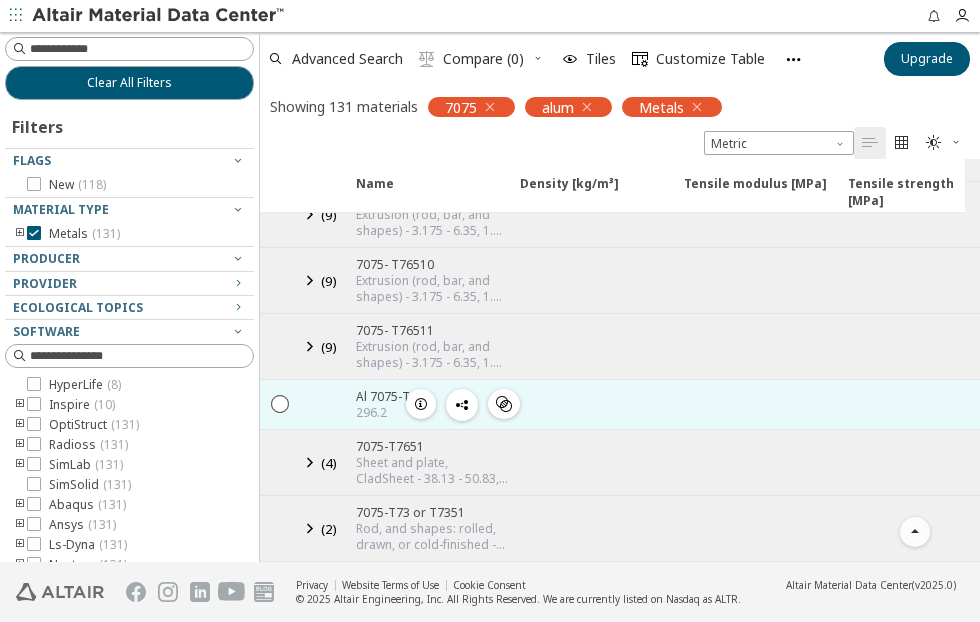 click at bounding box center [421, 404] 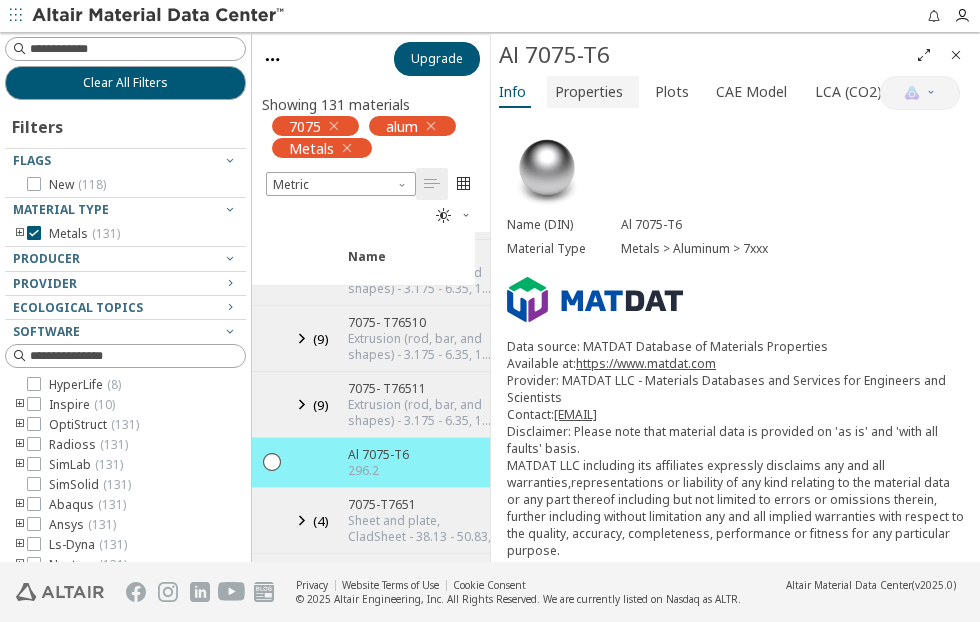 click on "Properties" at bounding box center (589, 92) 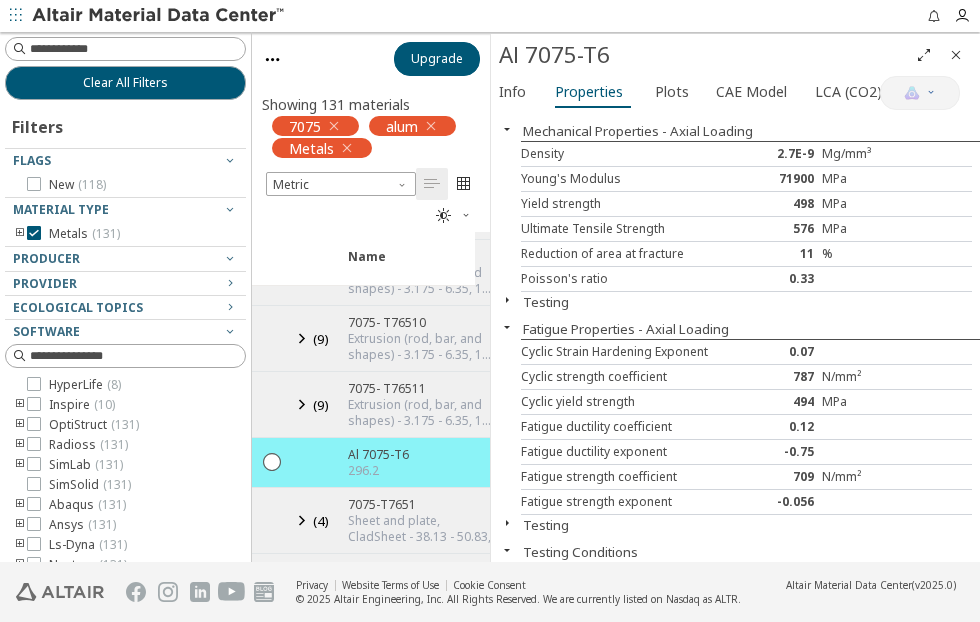 click on "2.7E-9" at bounding box center [784, 154] 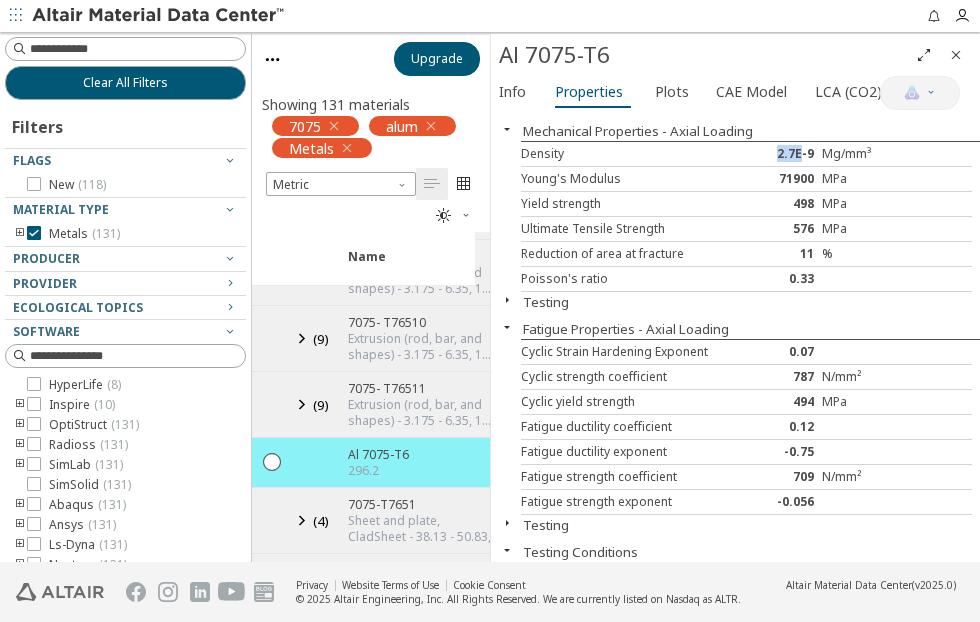 click on "2.7E-9" at bounding box center [784, 154] 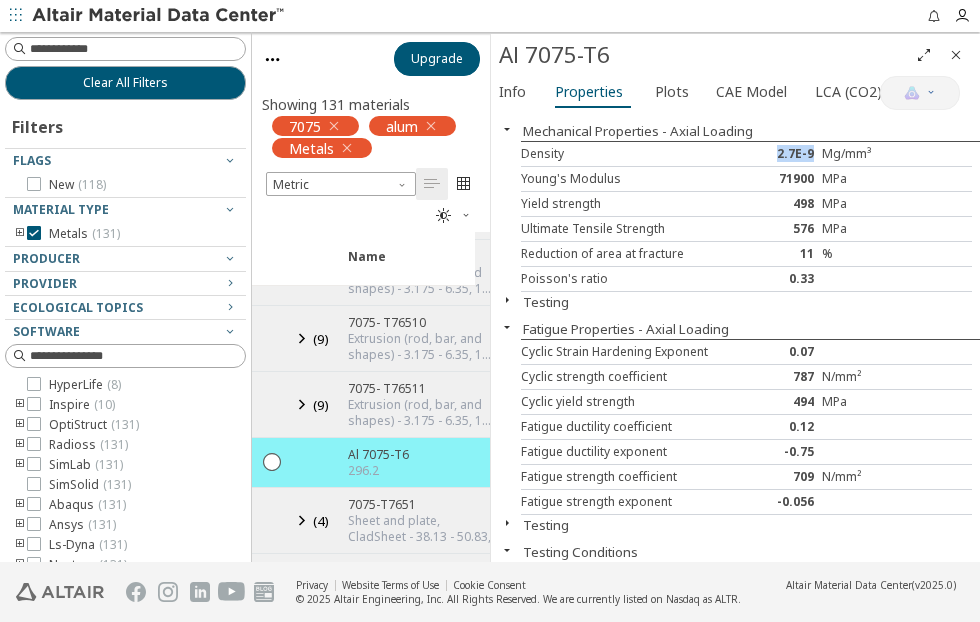 drag, startPoint x: 772, startPoint y: 153, endPoint x: 810, endPoint y: 155, distance: 38.052597 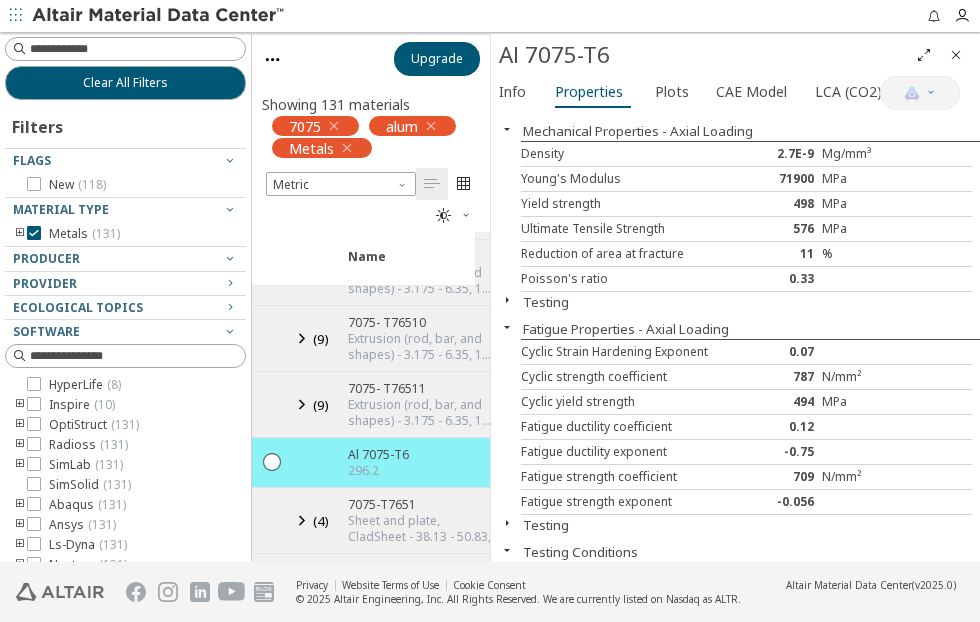 click on "Mg/mm³" at bounding box center (841, 154) 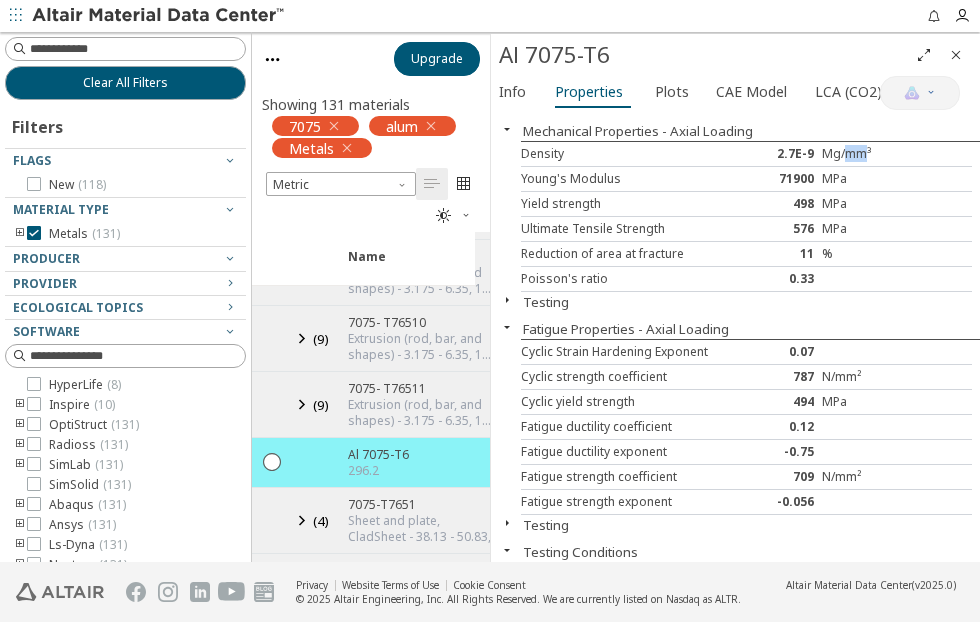 click on "Mg/mm³" at bounding box center (841, 154) 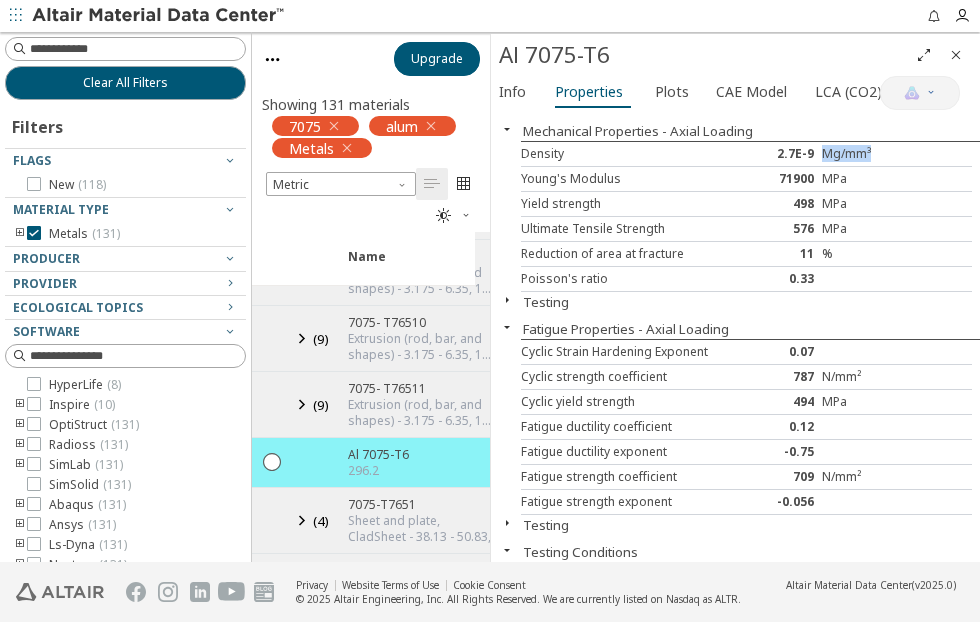 click on "Mg/mm³" at bounding box center [841, 154] 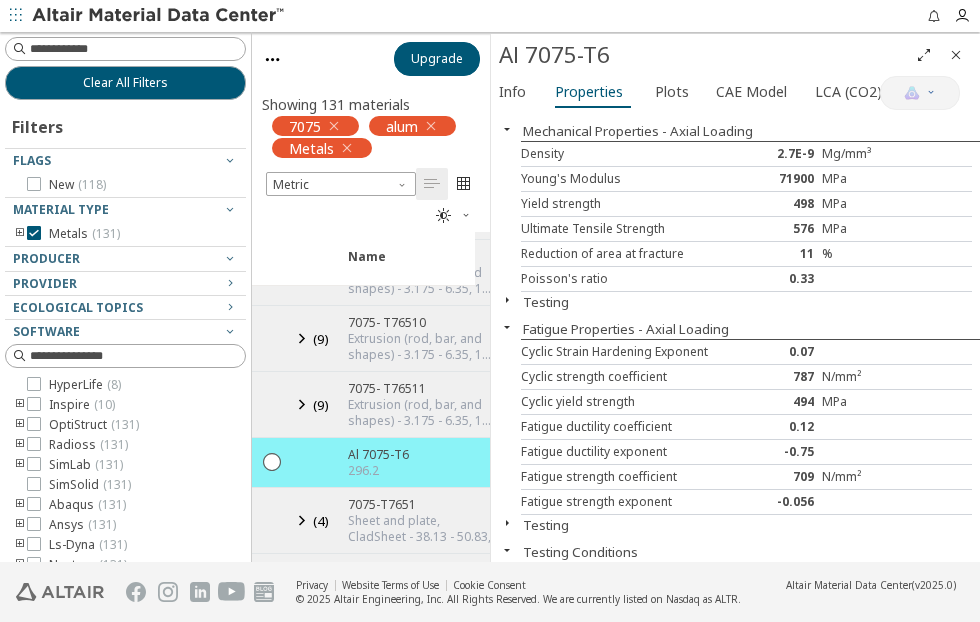 click on "Mg/mm³" at bounding box center (841, 154) 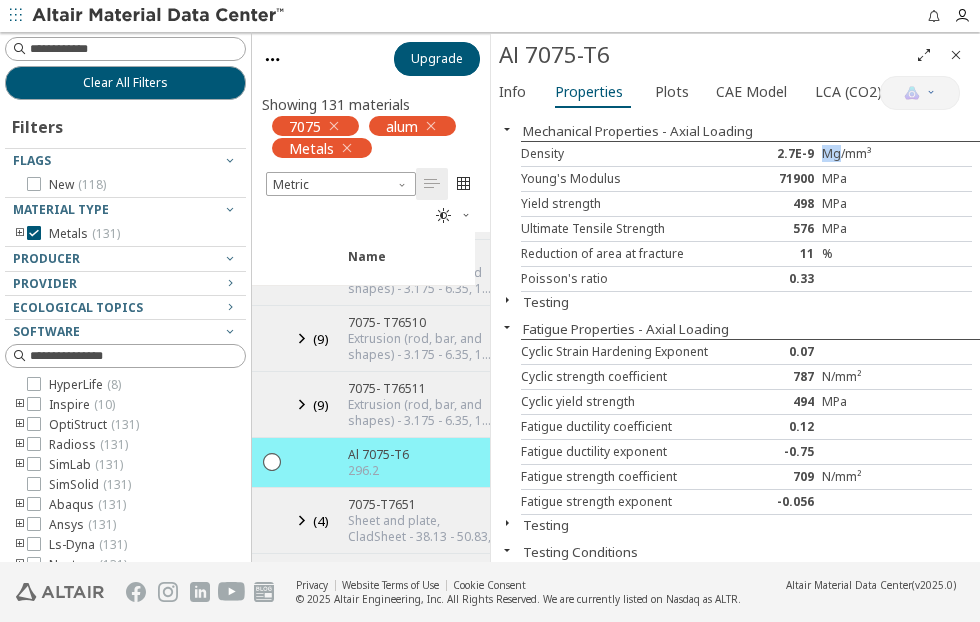 click on "Mg/mm³" at bounding box center [841, 154] 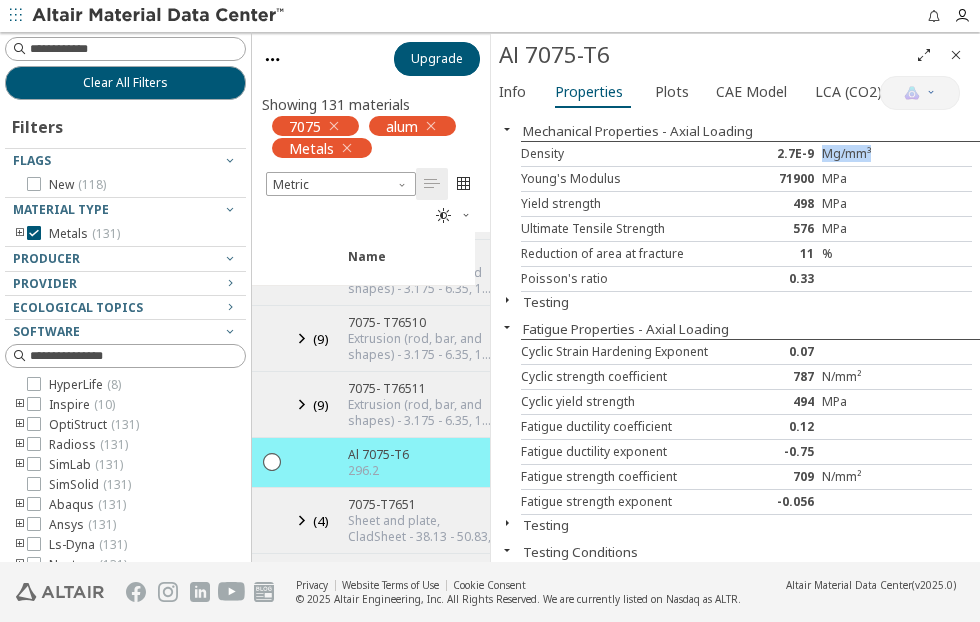 drag, startPoint x: 813, startPoint y: 151, endPoint x: 857, endPoint y: 152, distance: 44.011364 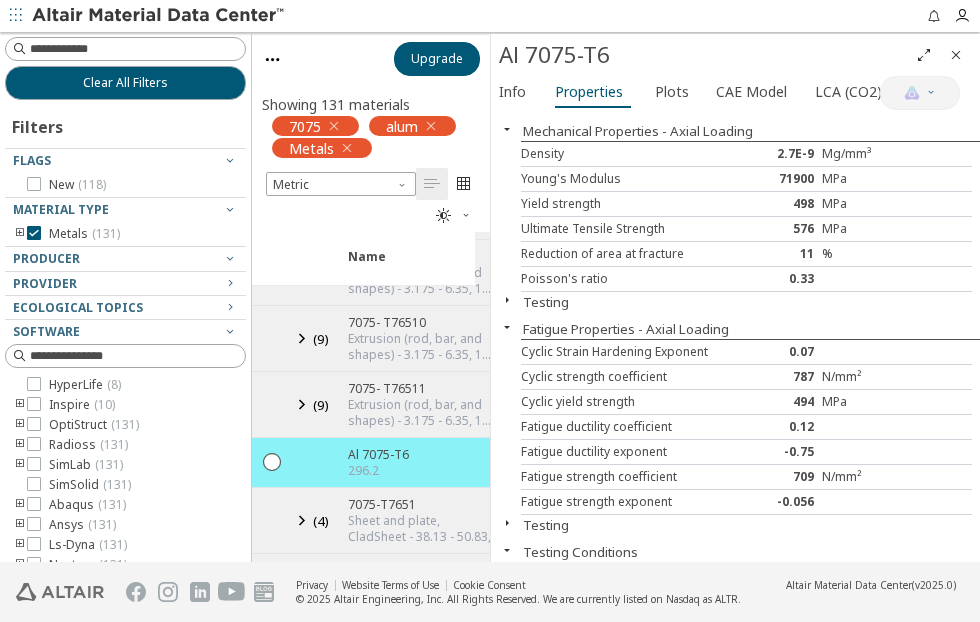 click on "2.7E-9" at bounding box center [784, 154] 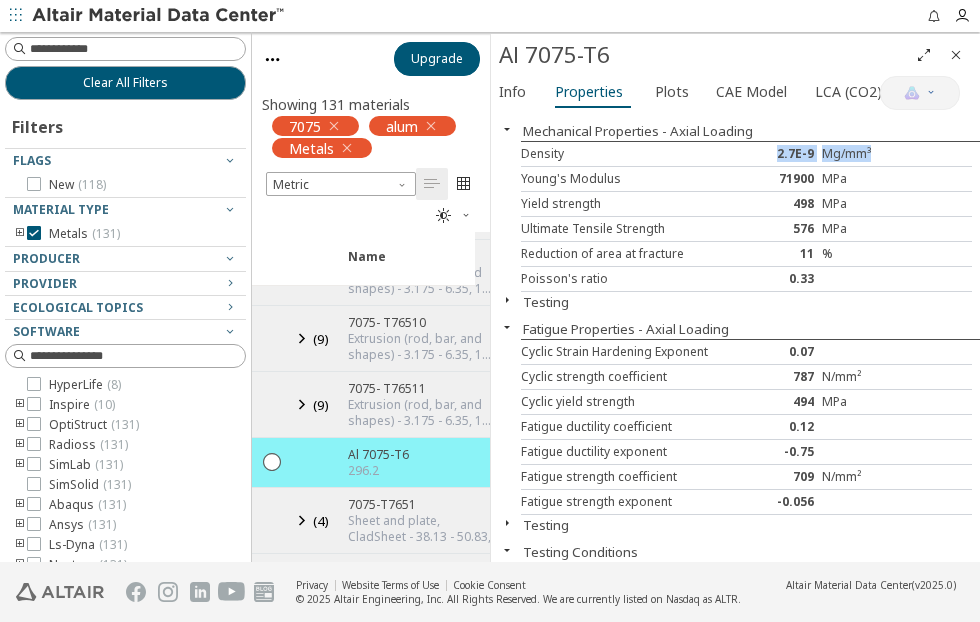 drag, startPoint x: 771, startPoint y: 155, endPoint x: 859, endPoint y: 146, distance: 88.45903 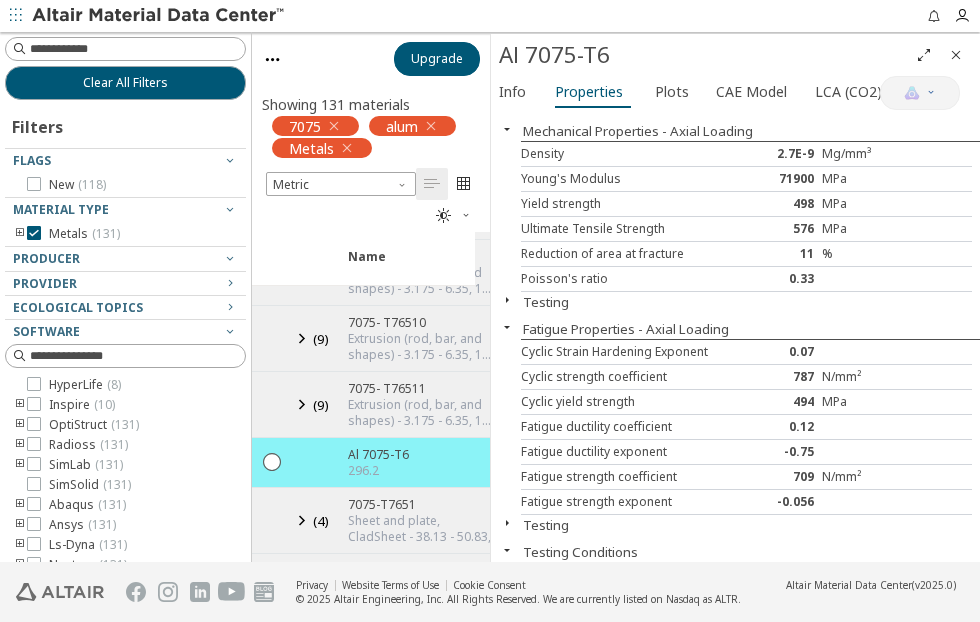 click on "71900" at bounding box center [784, 179] 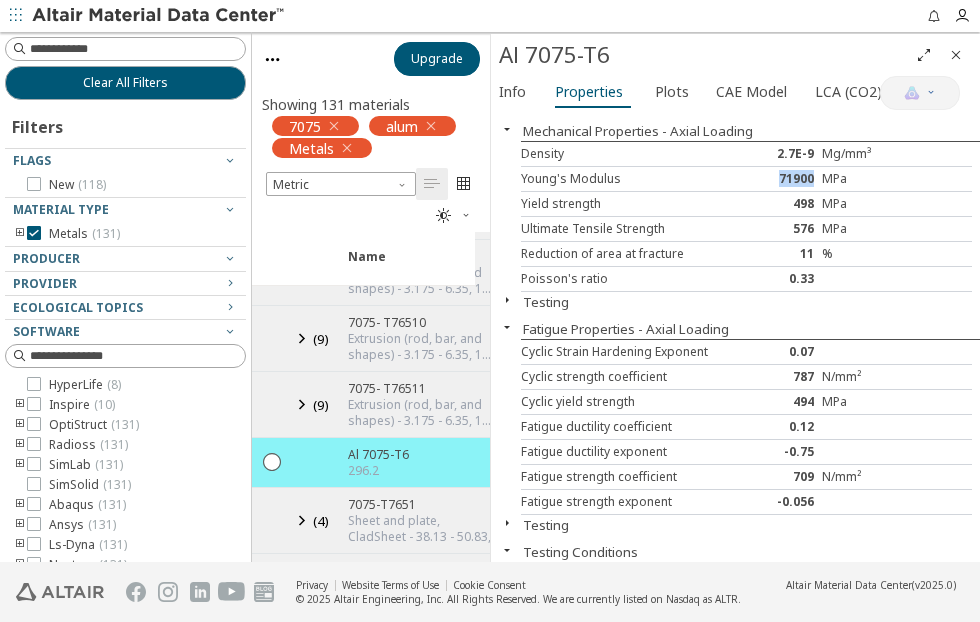 click on "71900" at bounding box center [784, 179] 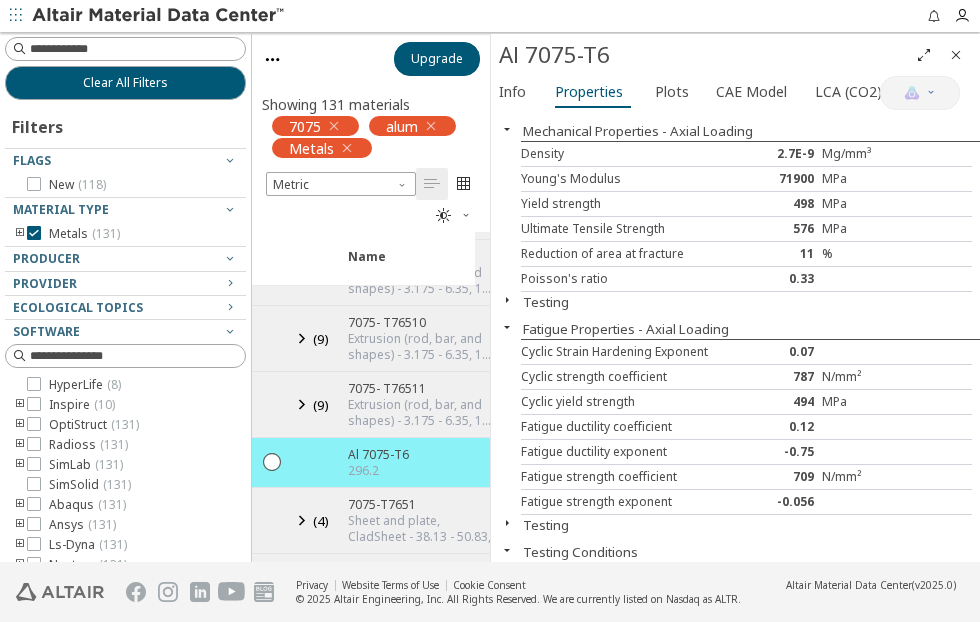 click on "576" at bounding box center [784, 229] 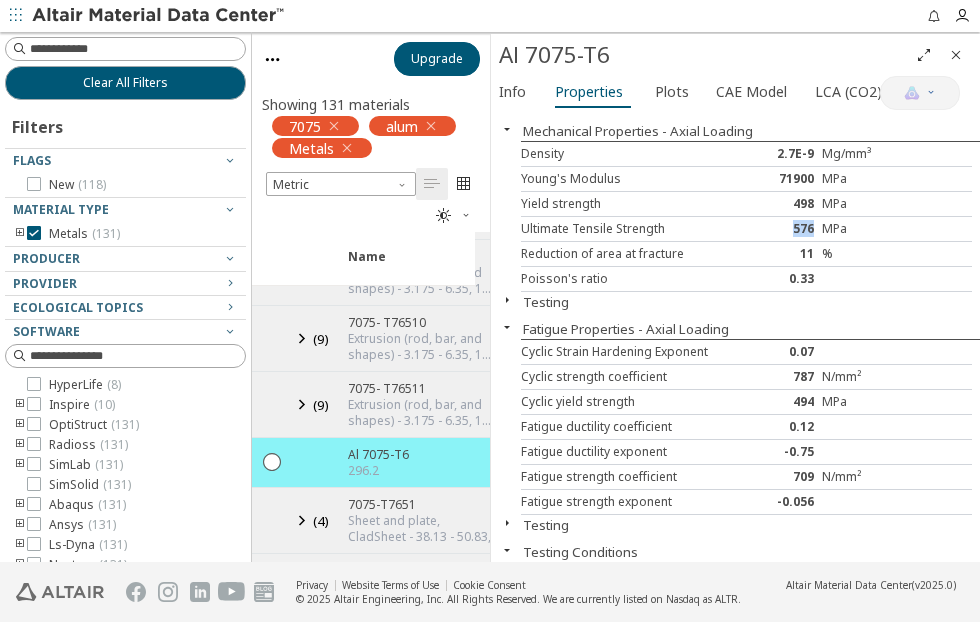 click on "576" at bounding box center (784, 229) 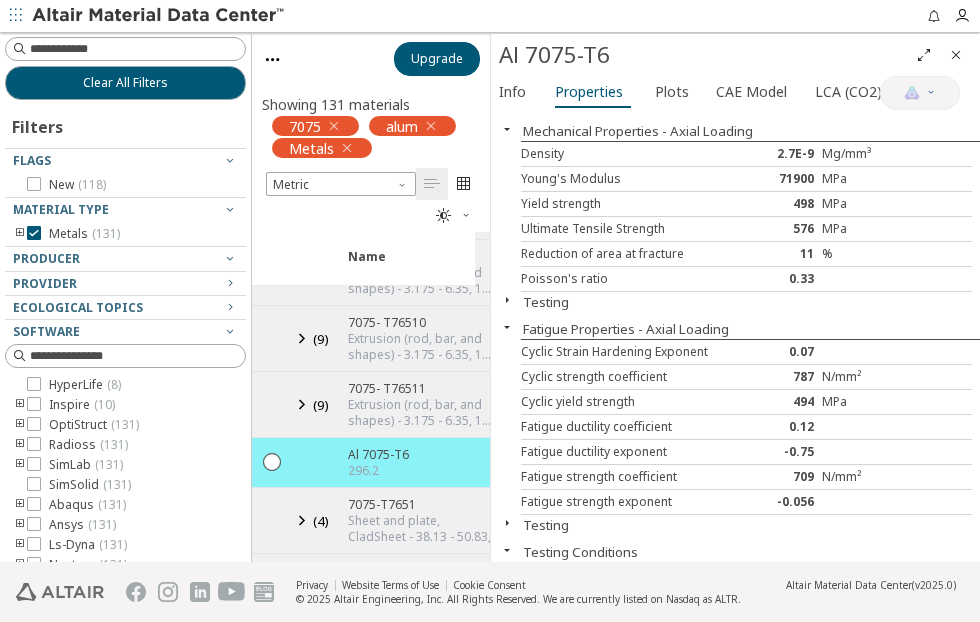 click on "498" at bounding box center [784, 204] 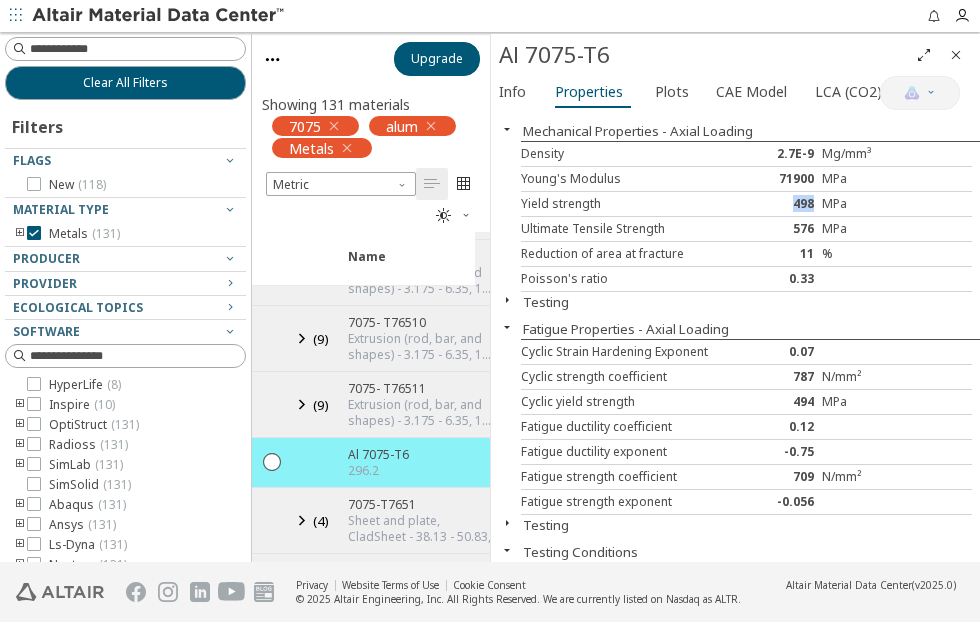 click on "498" at bounding box center [784, 204] 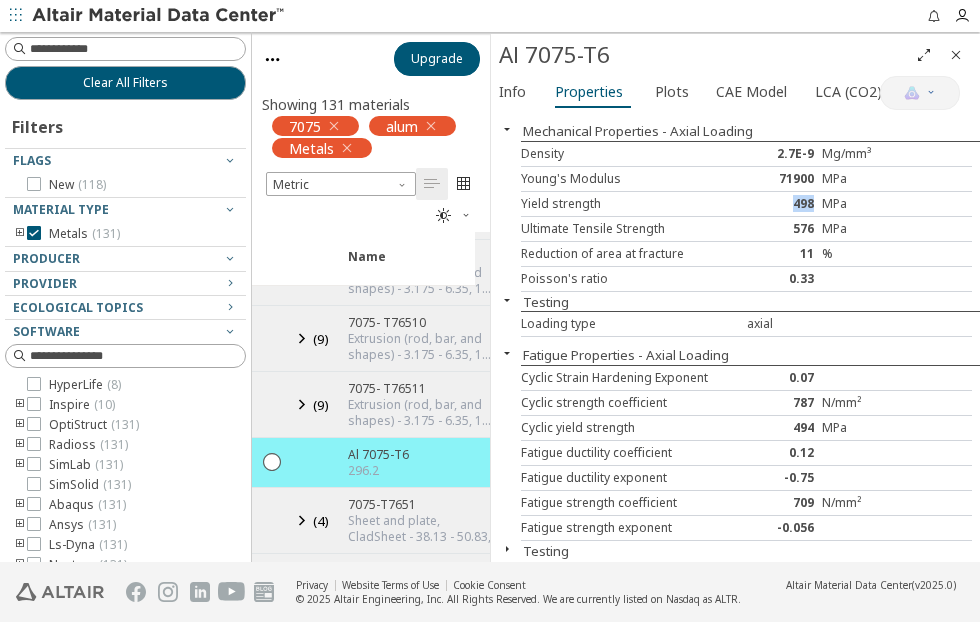 click at bounding box center [507, 300] 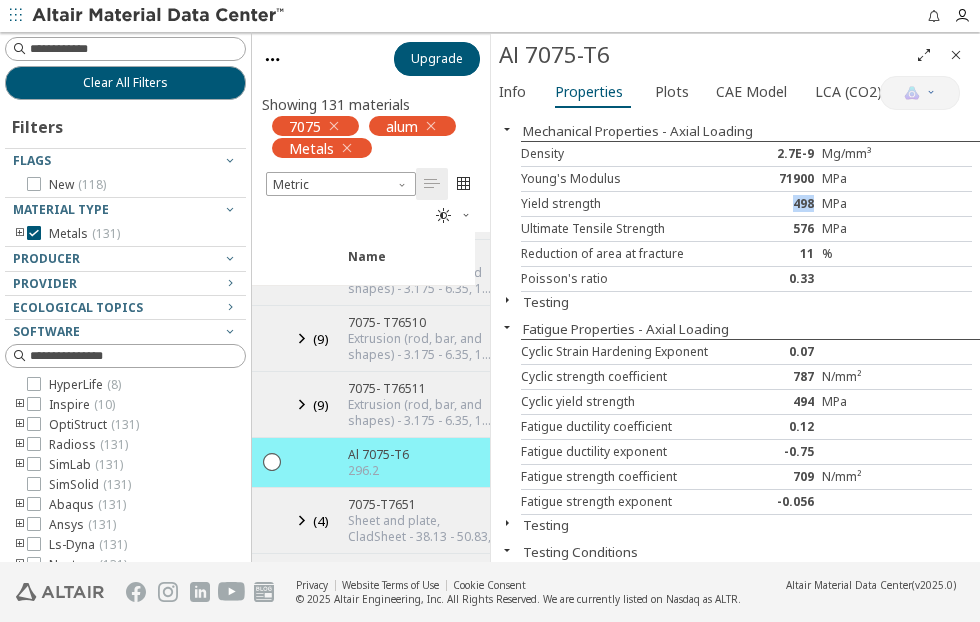 scroll, scrollTop: 51, scrollLeft: 0, axis: vertical 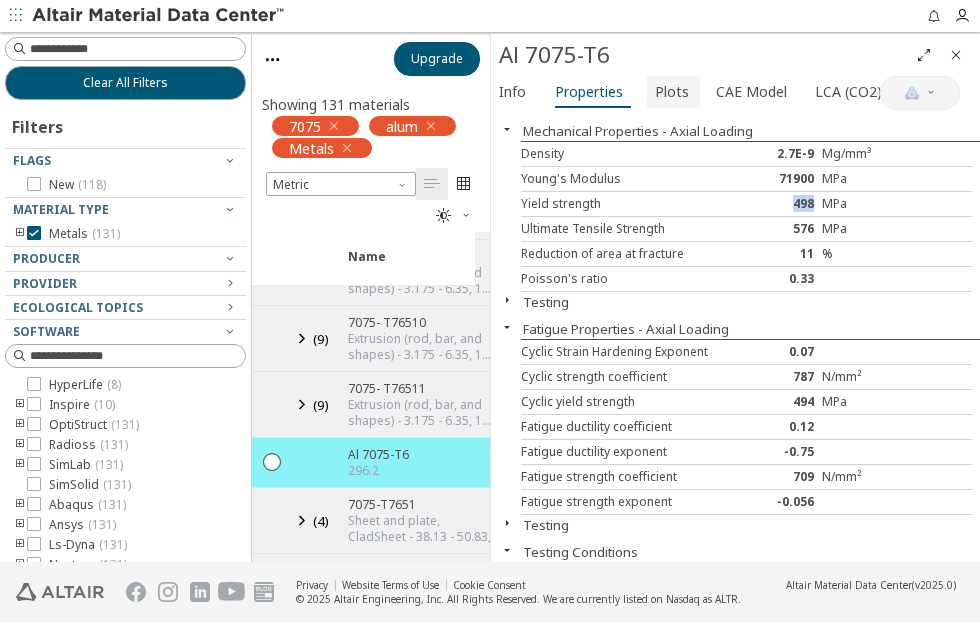 click on "Plots" at bounding box center (672, 92) 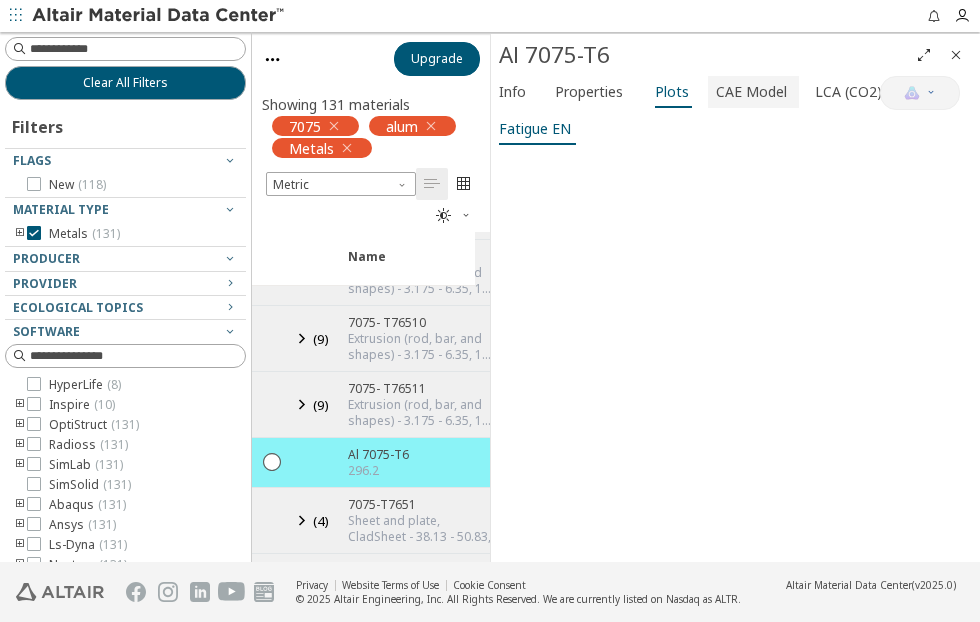 click on "CAE Model" at bounding box center [751, 92] 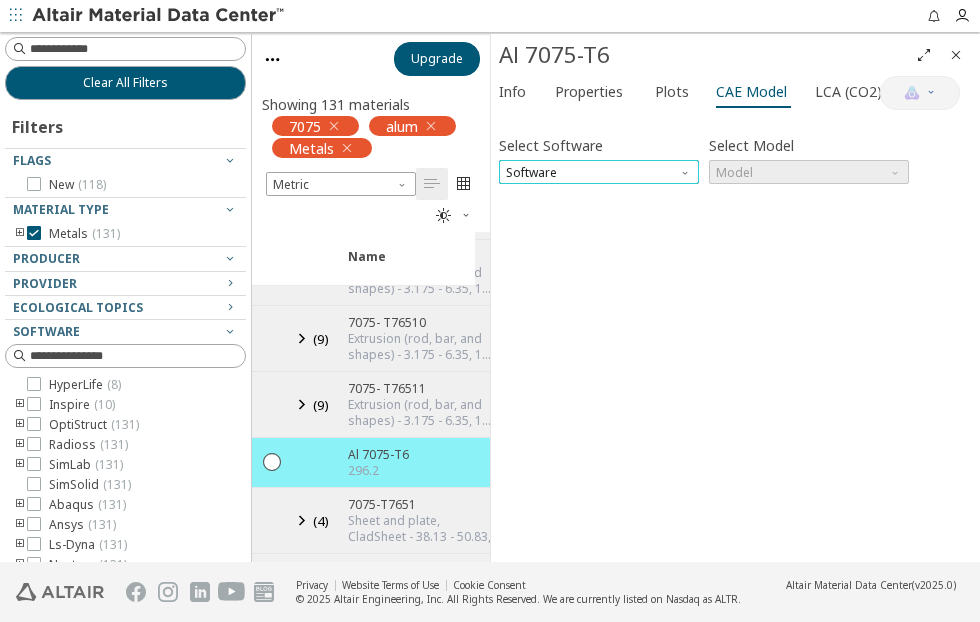 click on "Software" at bounding box center [599, 172] 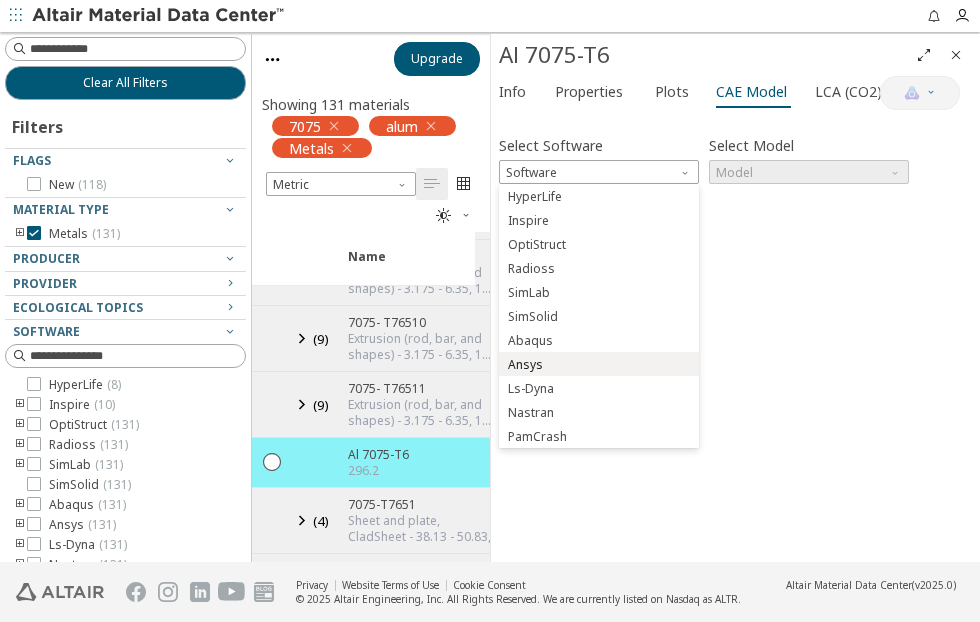click on "Ansys" at bounding box center [599, 365] 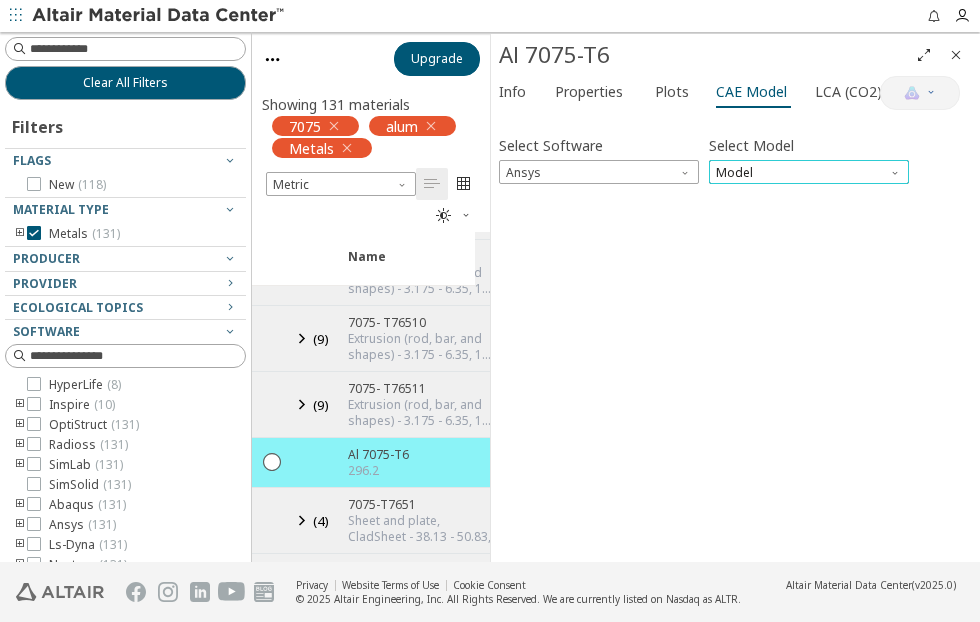 click on "Model" at bounding box center (809, 172) 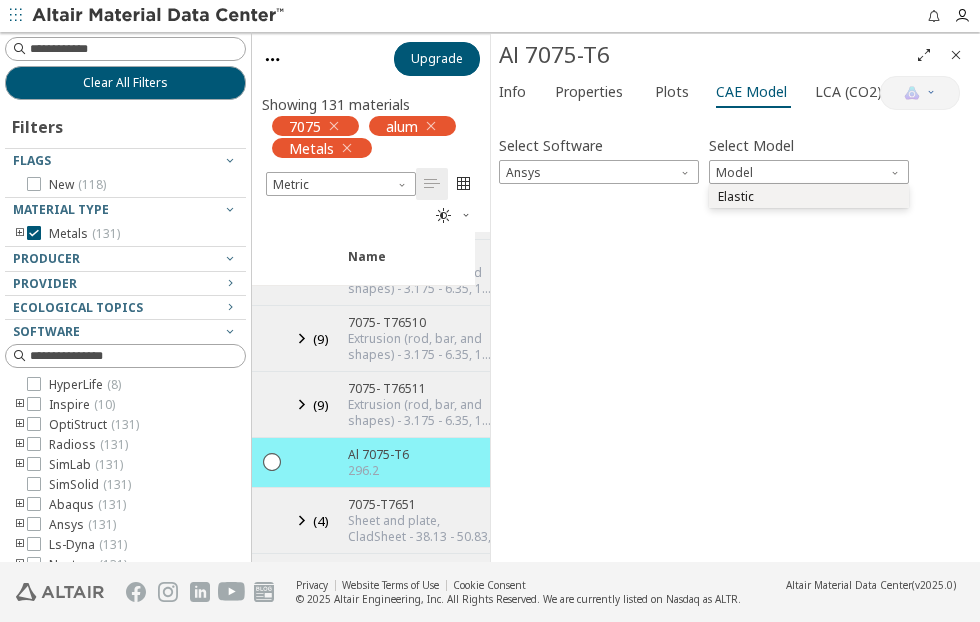 click on "Elastic" at bounding box center [809, 197] 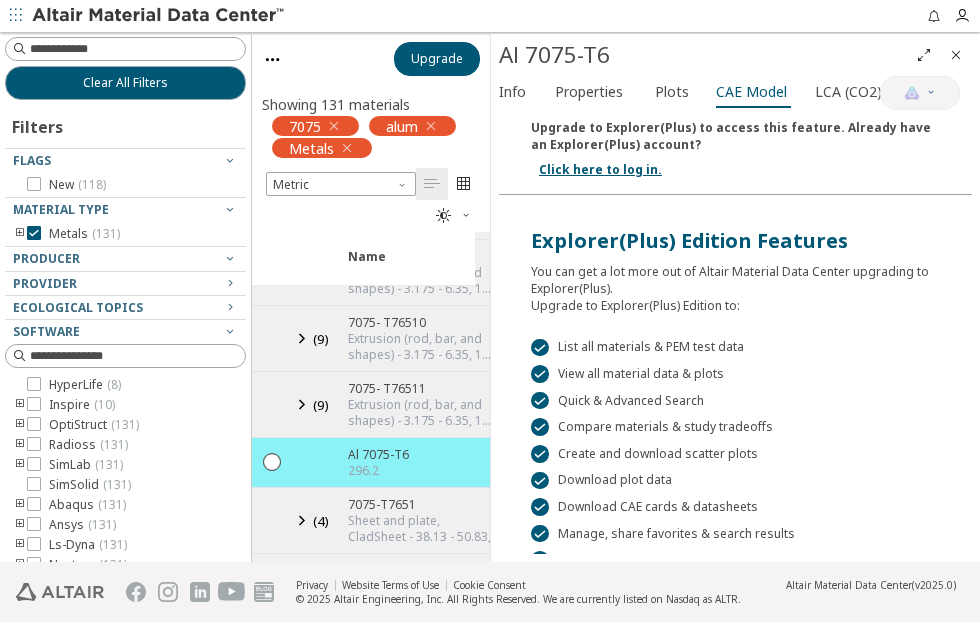 scroll, scrollTop: 210, scrollLeft: 0, axis: vertical 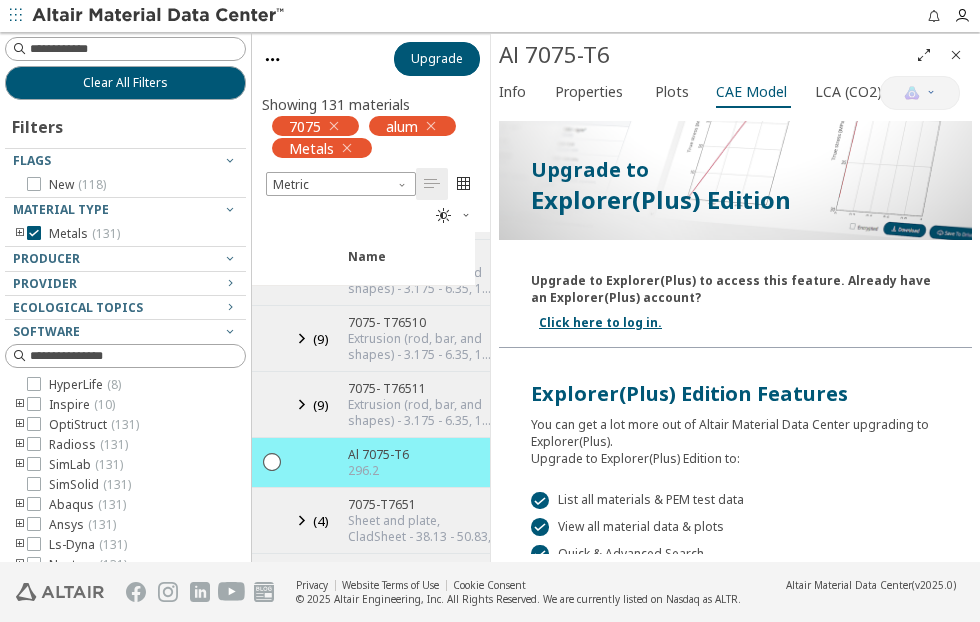 click on "Explorer(Plus) Edition Features You can get a lot more out of Altair Material Data Center upgrading to Explorer(Plus). Upgrade to Explorer(Plus) Edition to:" at bounding box center [735, 407] 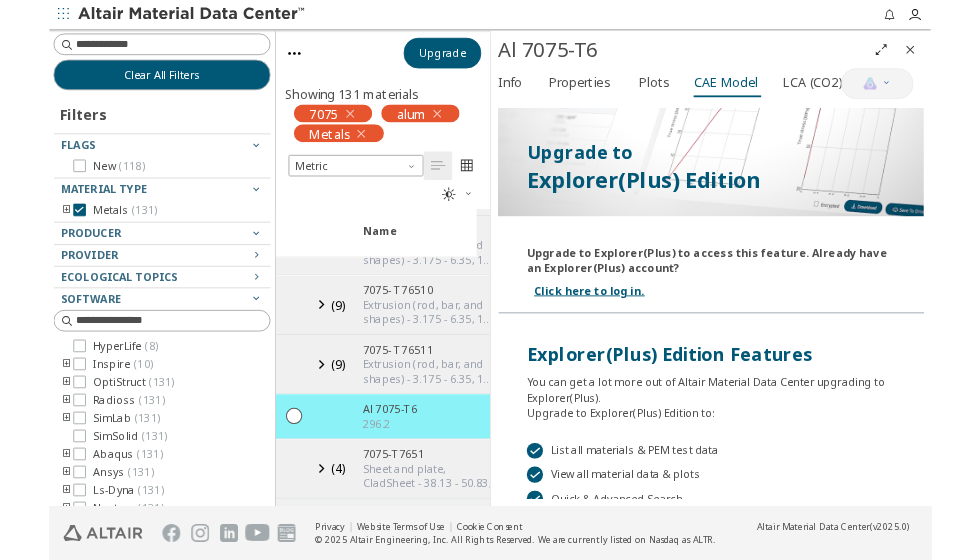 scroll, scrollTop: 0, scrollLeft: 0, axis: both 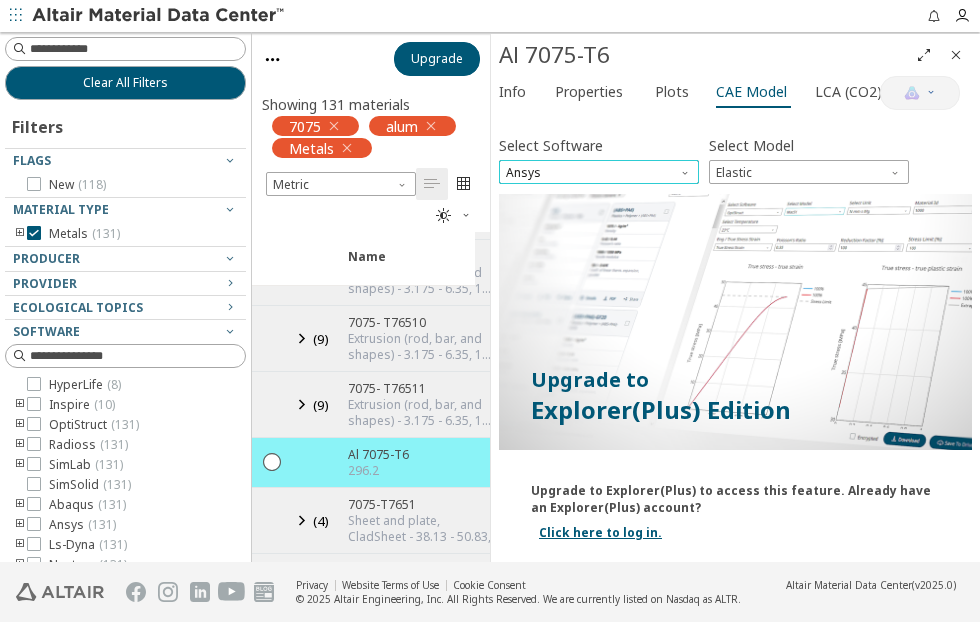 click on "Ansys" at bounding box center (599, 172) 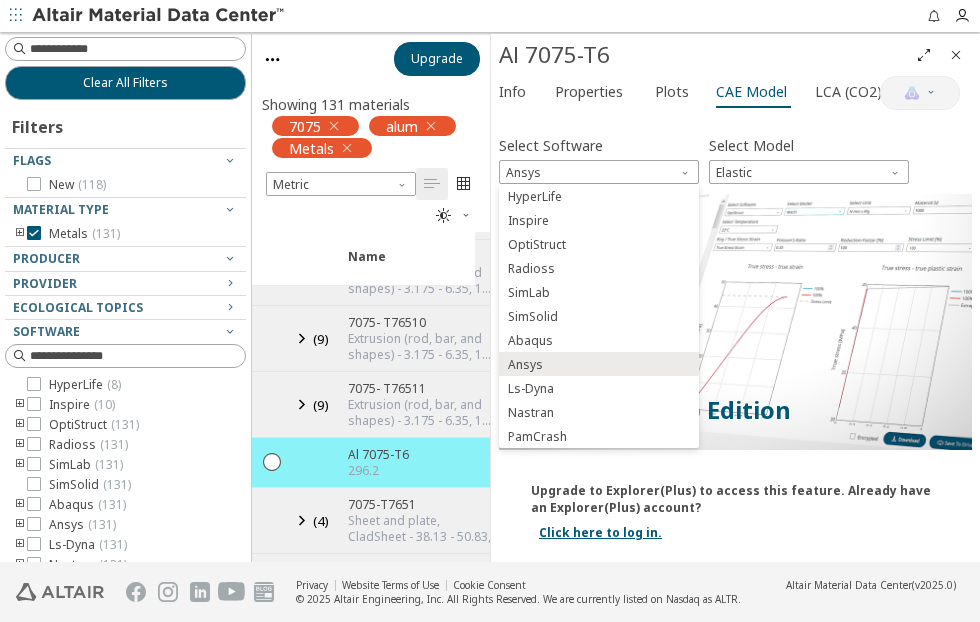click on "Select Software Ansys" at bounding box center (599, 157) 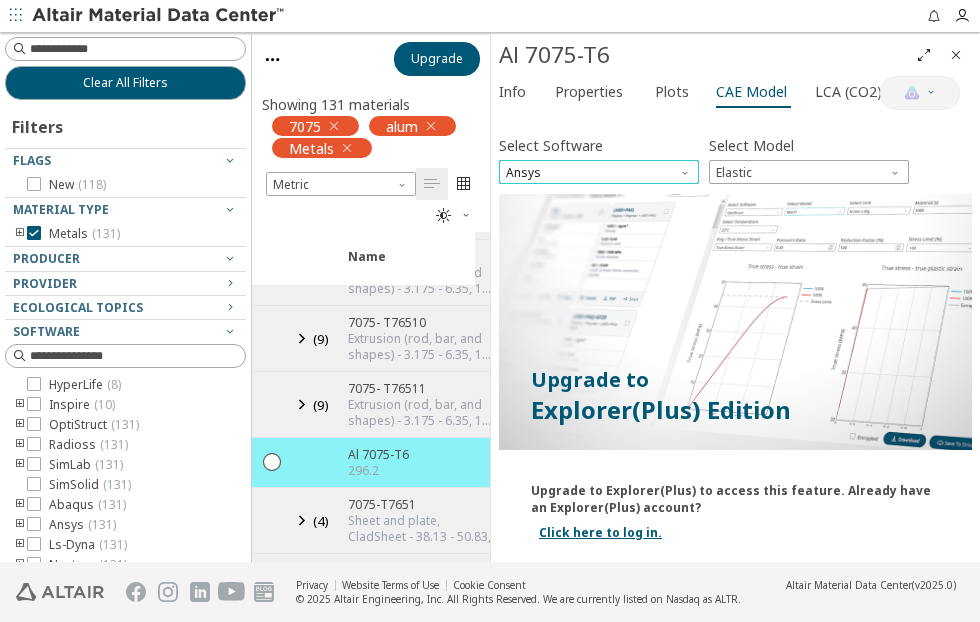 click on "Ansys" at bounding box center (599, 172) 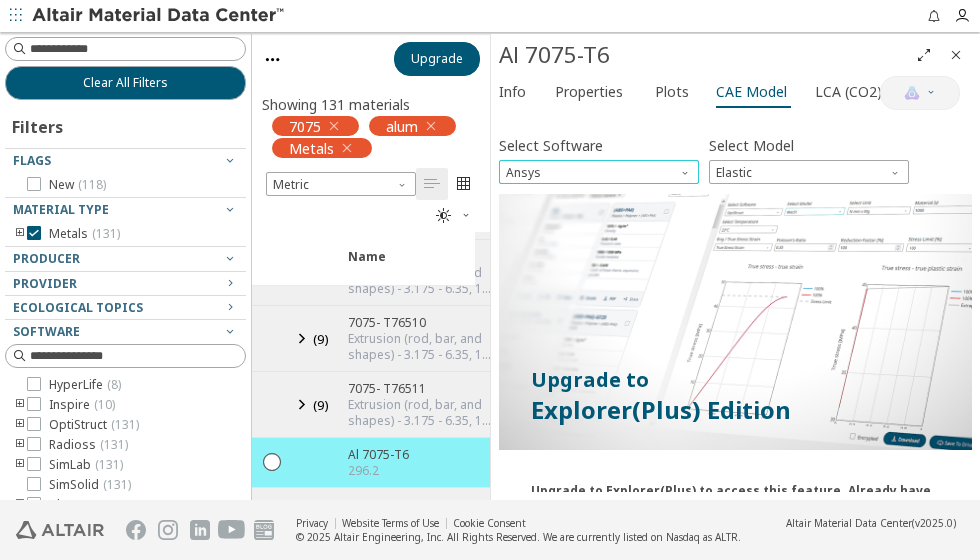 scroll, scrollTop: 885, scrollLeft: 0, axis: vertical 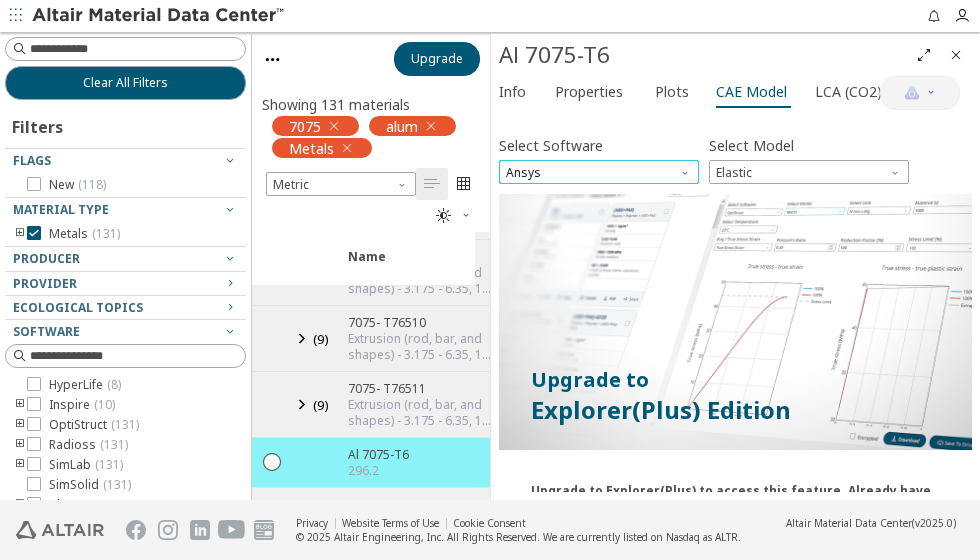 click on "Ansys" at bounding box center (599, 172) 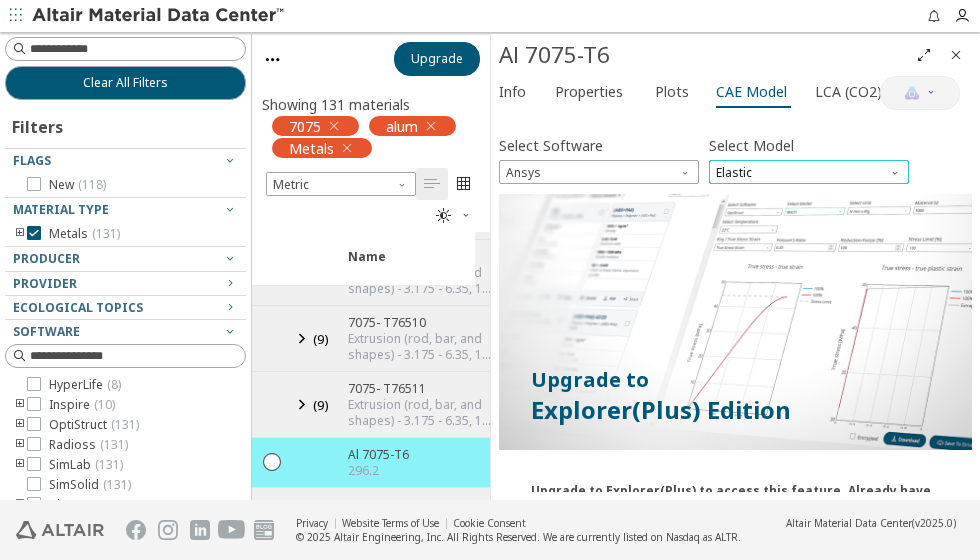 click on "Elastic" at bounding box center [809, 172] 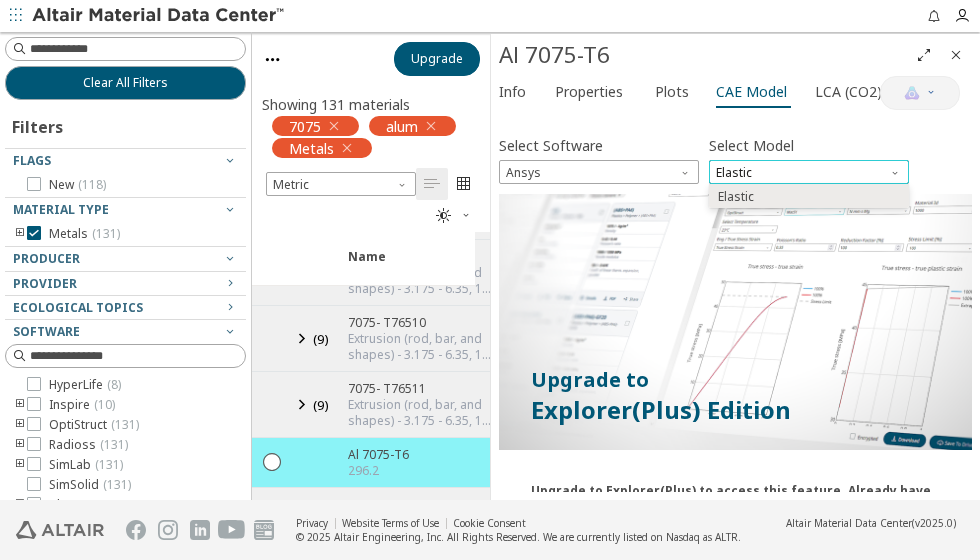 click on "Elastic" at bounding box center [809, 172] 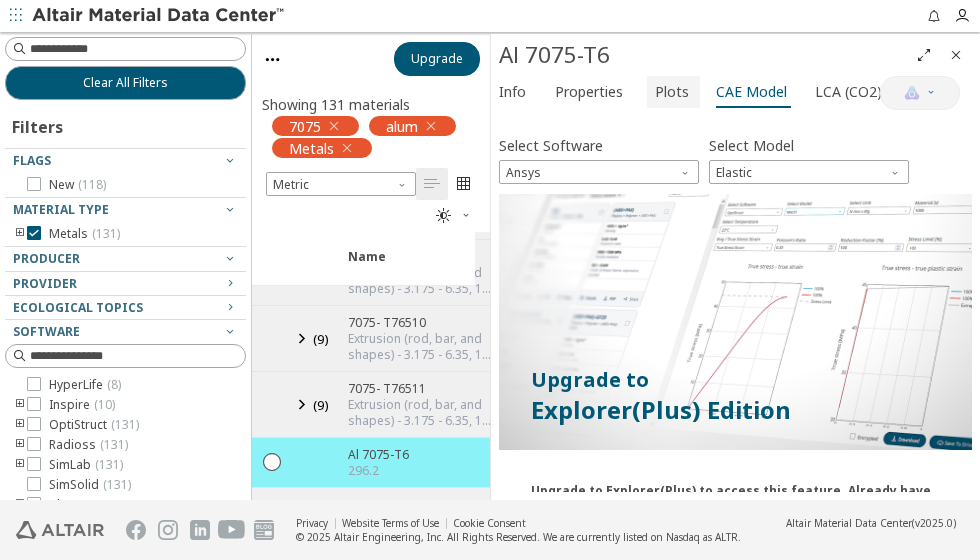 click on "Plots" at bounding box center (672, 92) 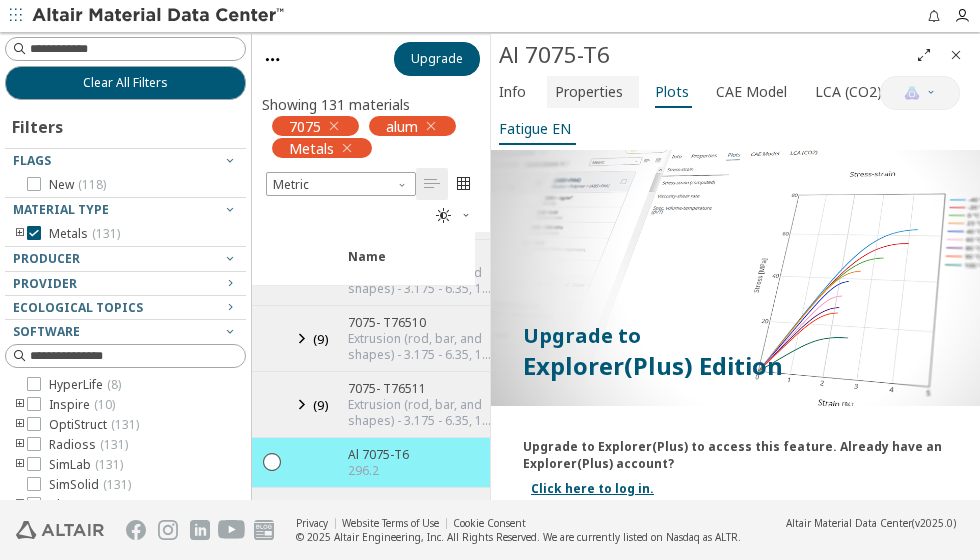 click on "Properties" at bounding box center [589, 92] 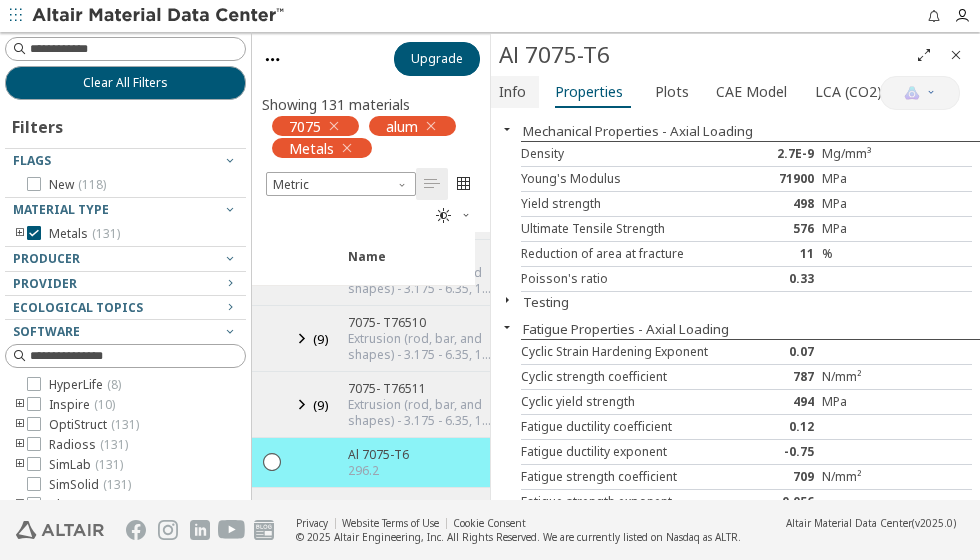 click on "Info" at bounding box center [512, 92] 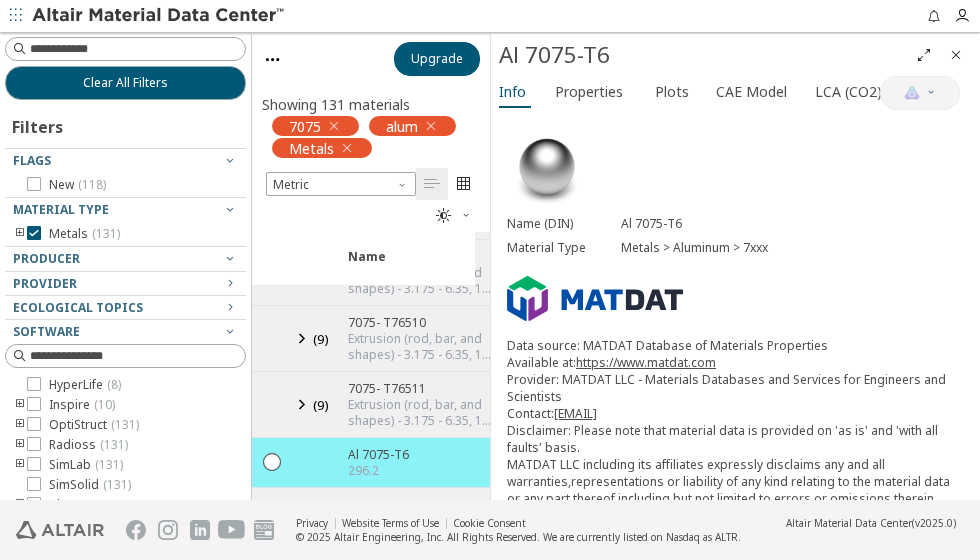 scroll, scrollTop: 0, scrollLeft: 0, axis: both 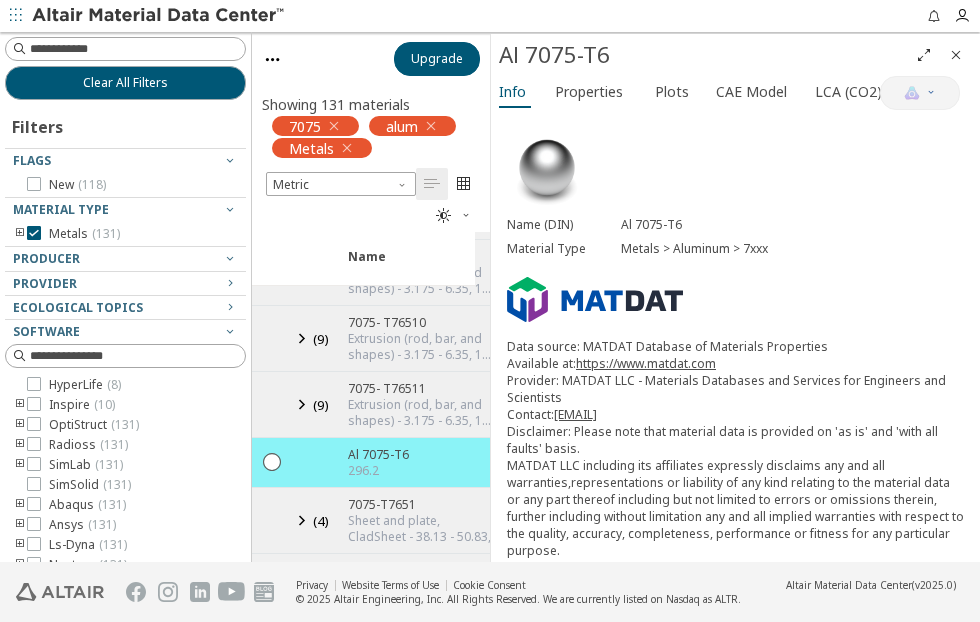 click at bounding box center (956, 55) 